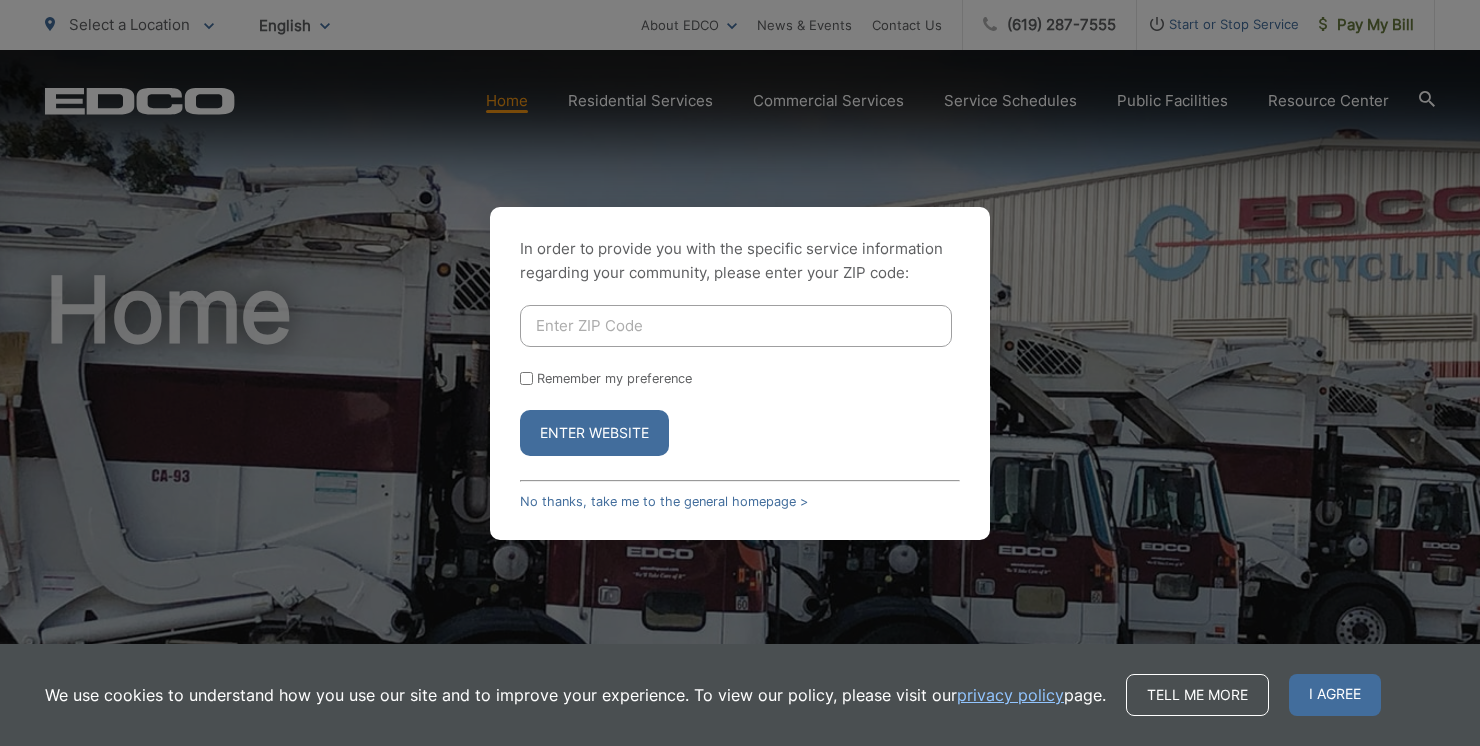 scroll, scrollTop: 0, scrollLeft: 0, axis: both 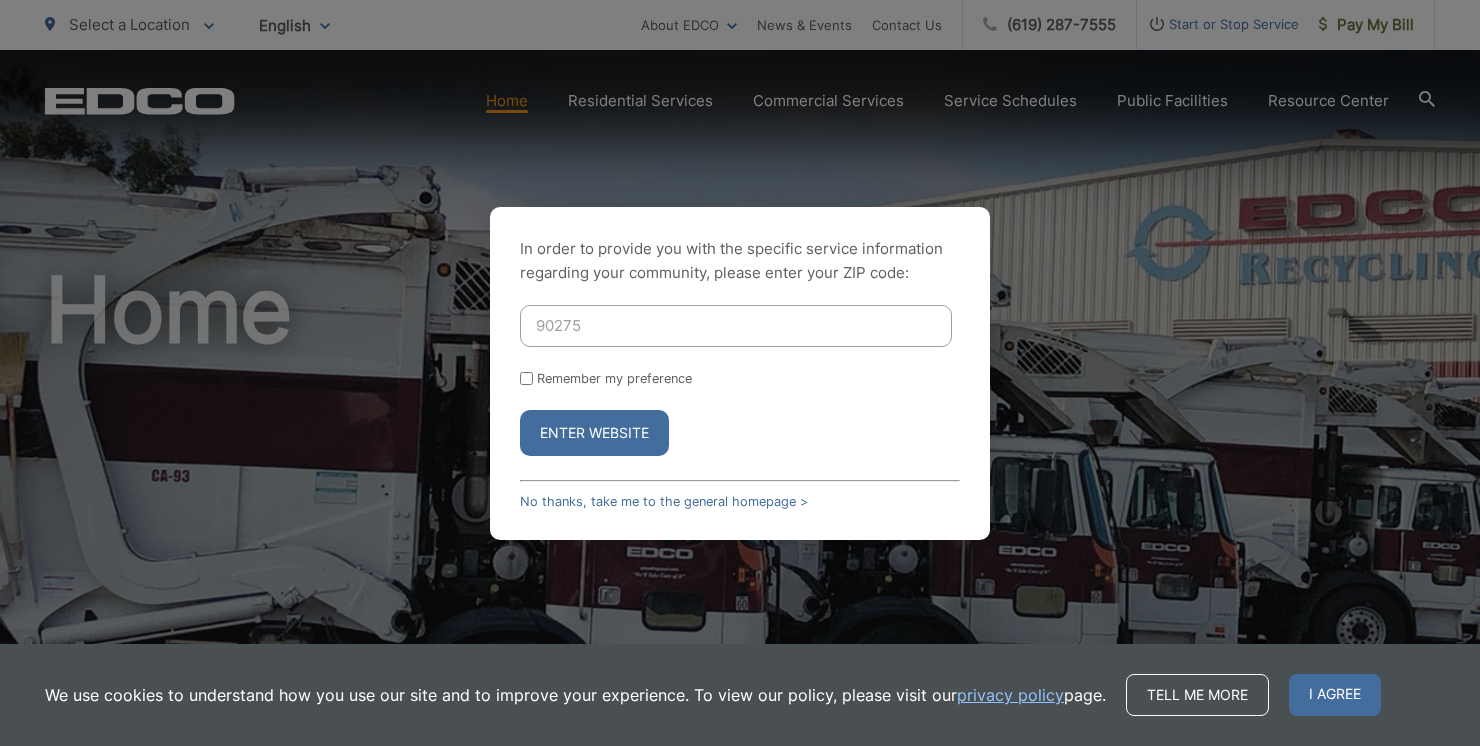 type on "90275" 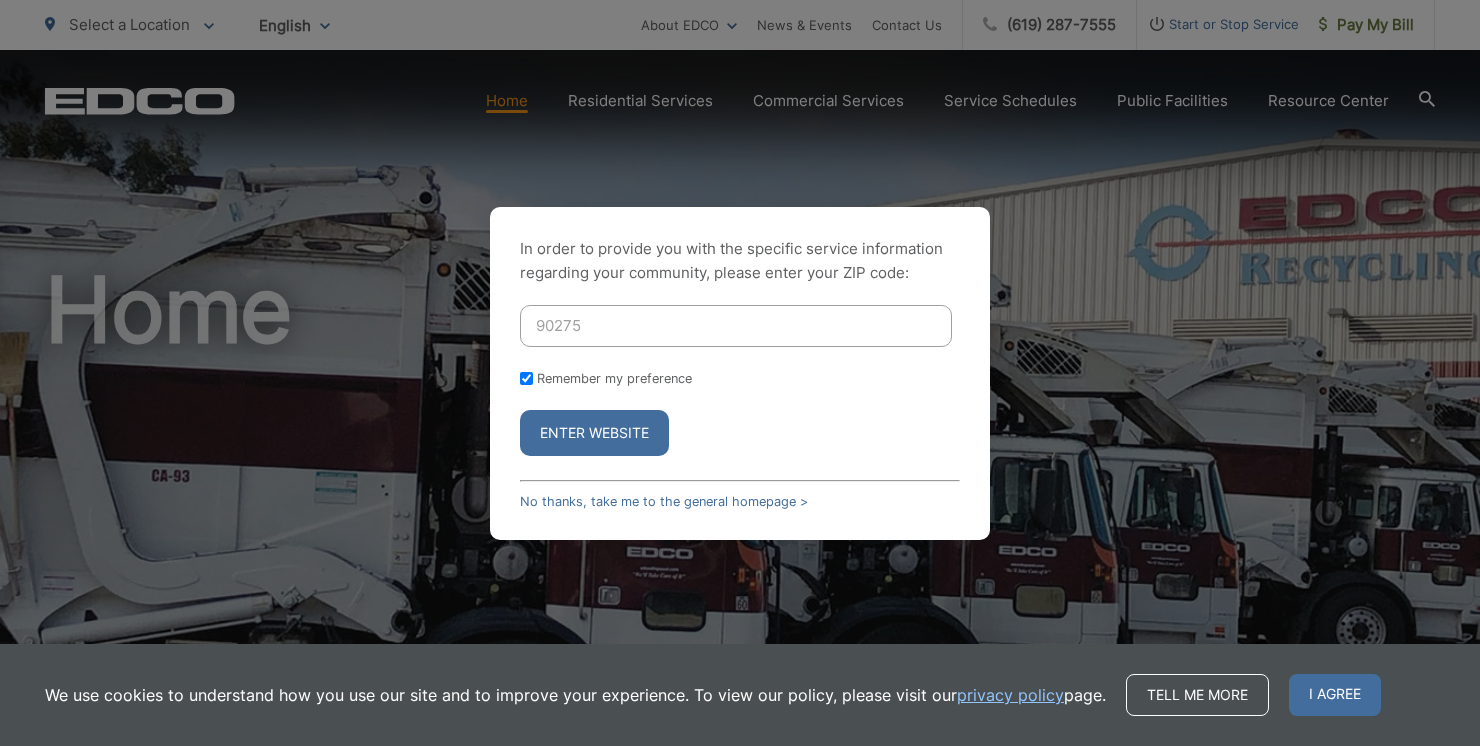 checkbox on "true" 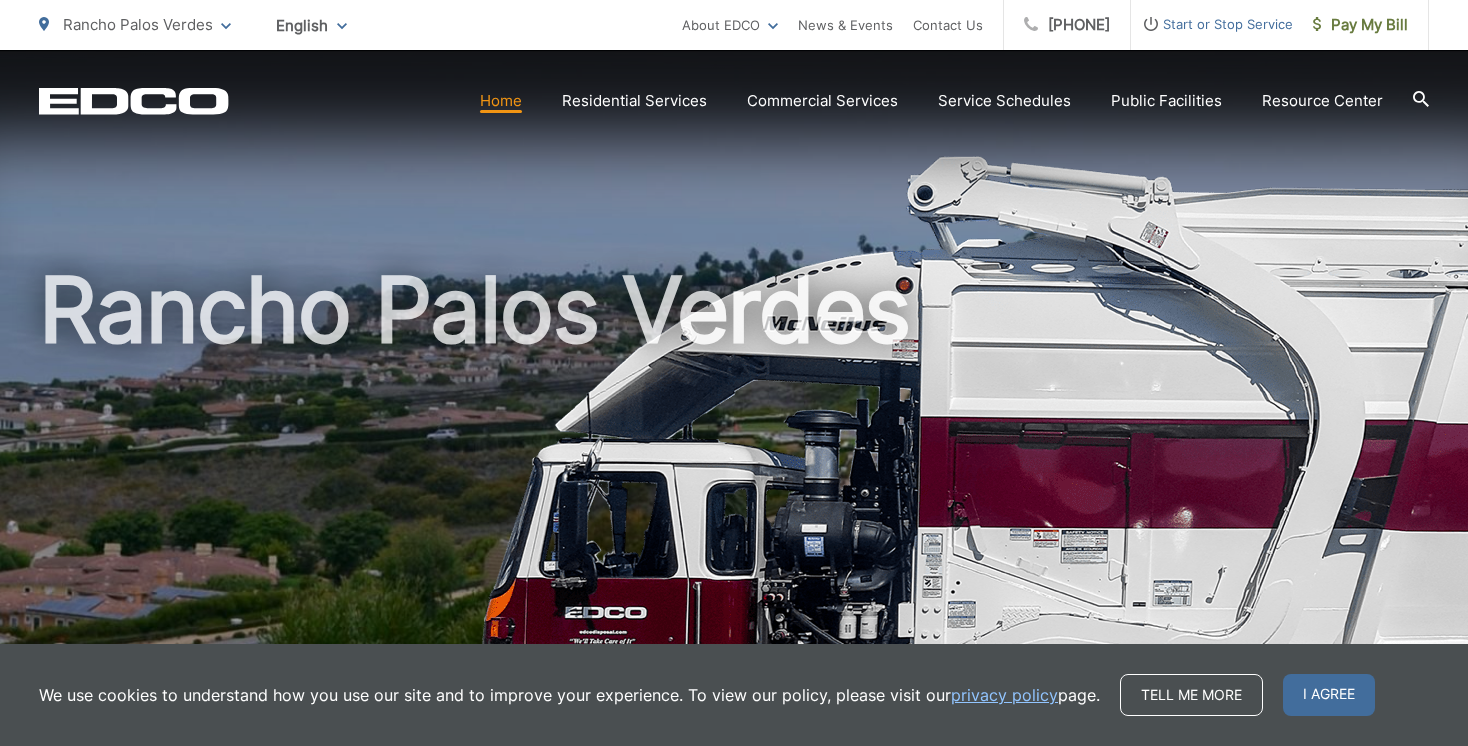 scroll, scrollTop: 0, scrollLeft: 0, axis: both 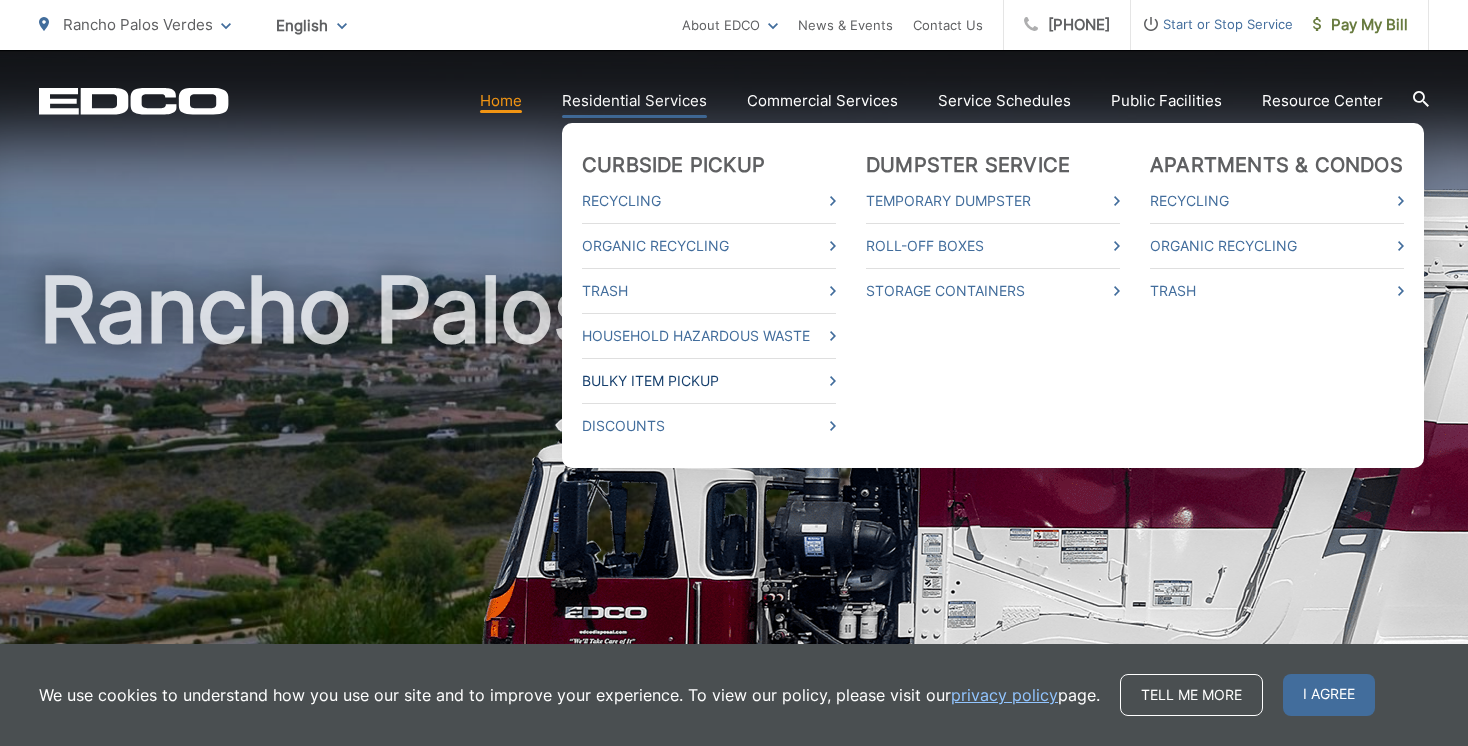 click on "Bulky Item Pickup" at bounding box center (709, 381) 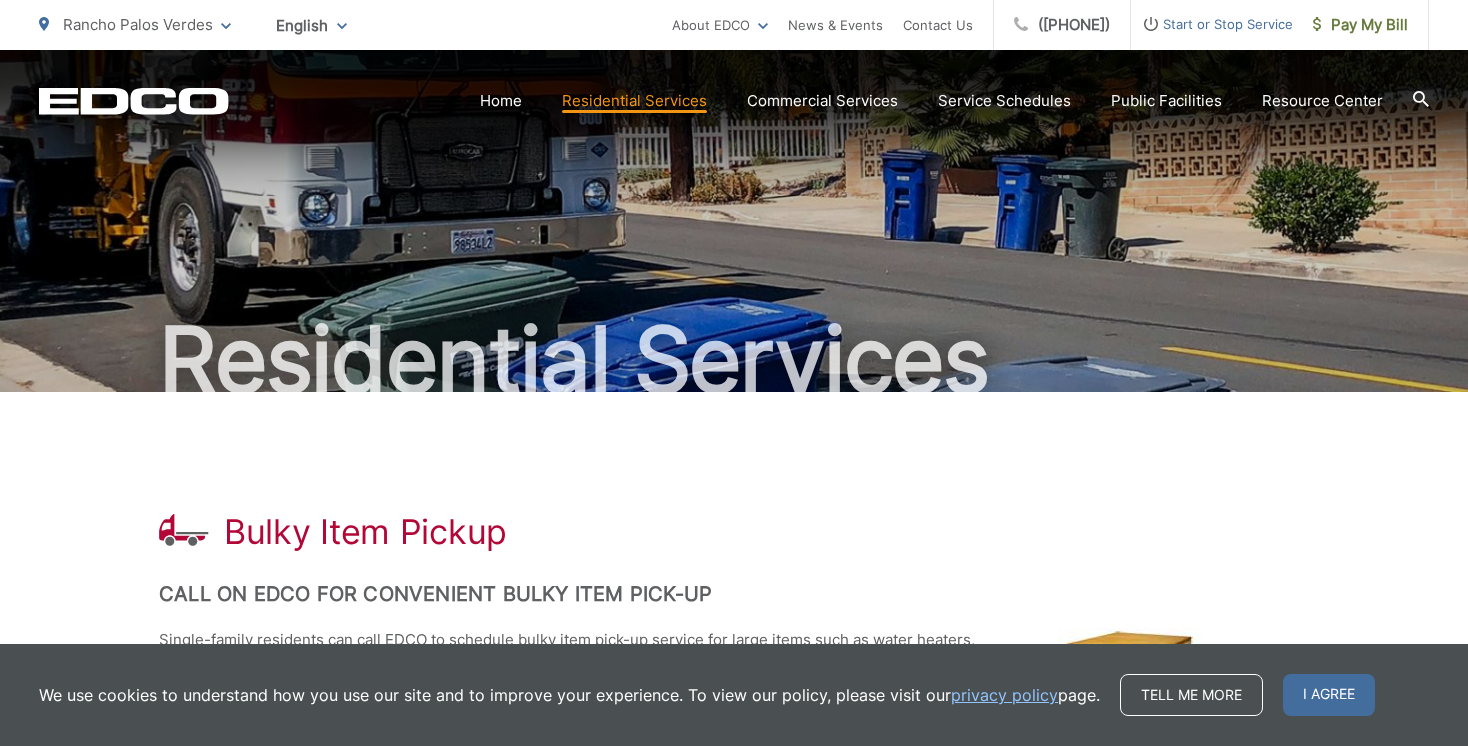scroll, scrollTop: 0, scrollLeft: 0, axis: both 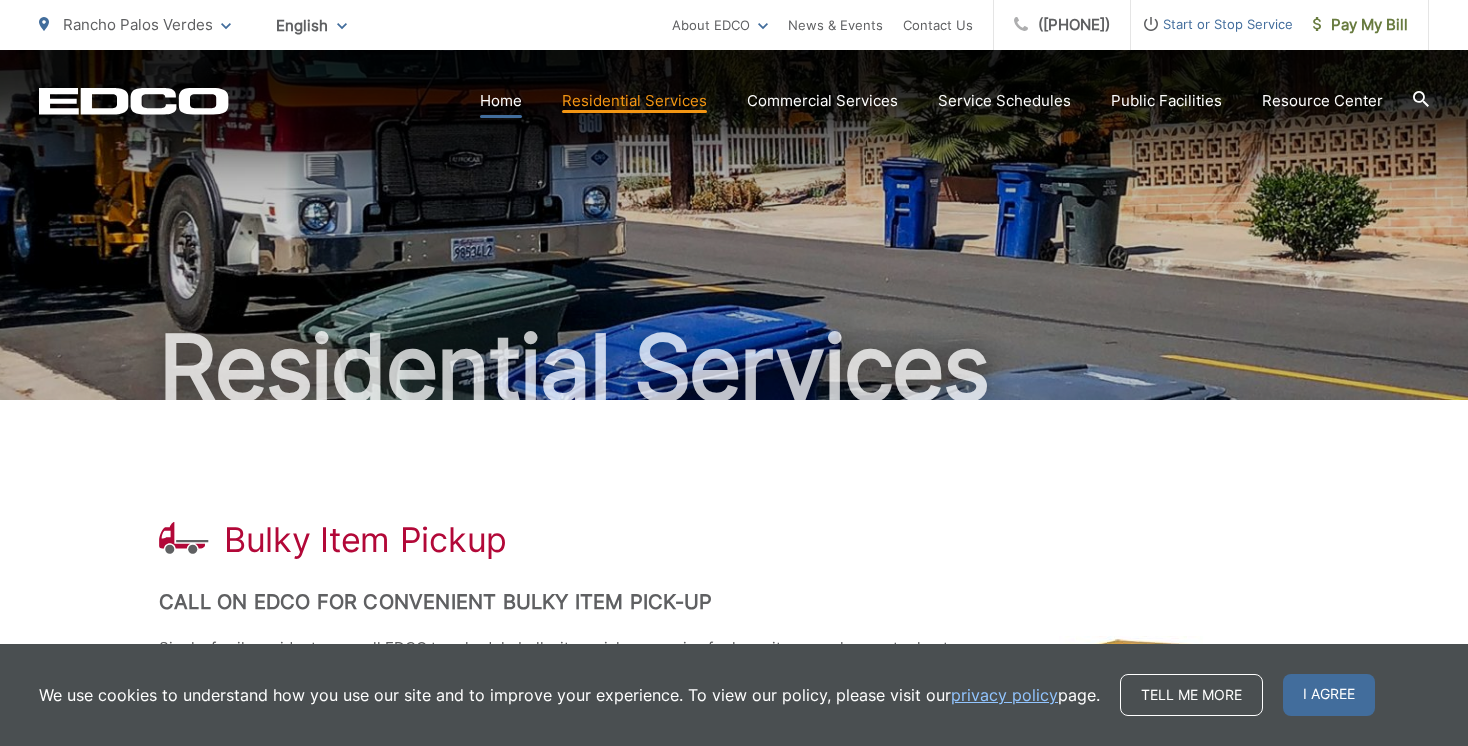 click on "Home" at bounding box center (501, 101) 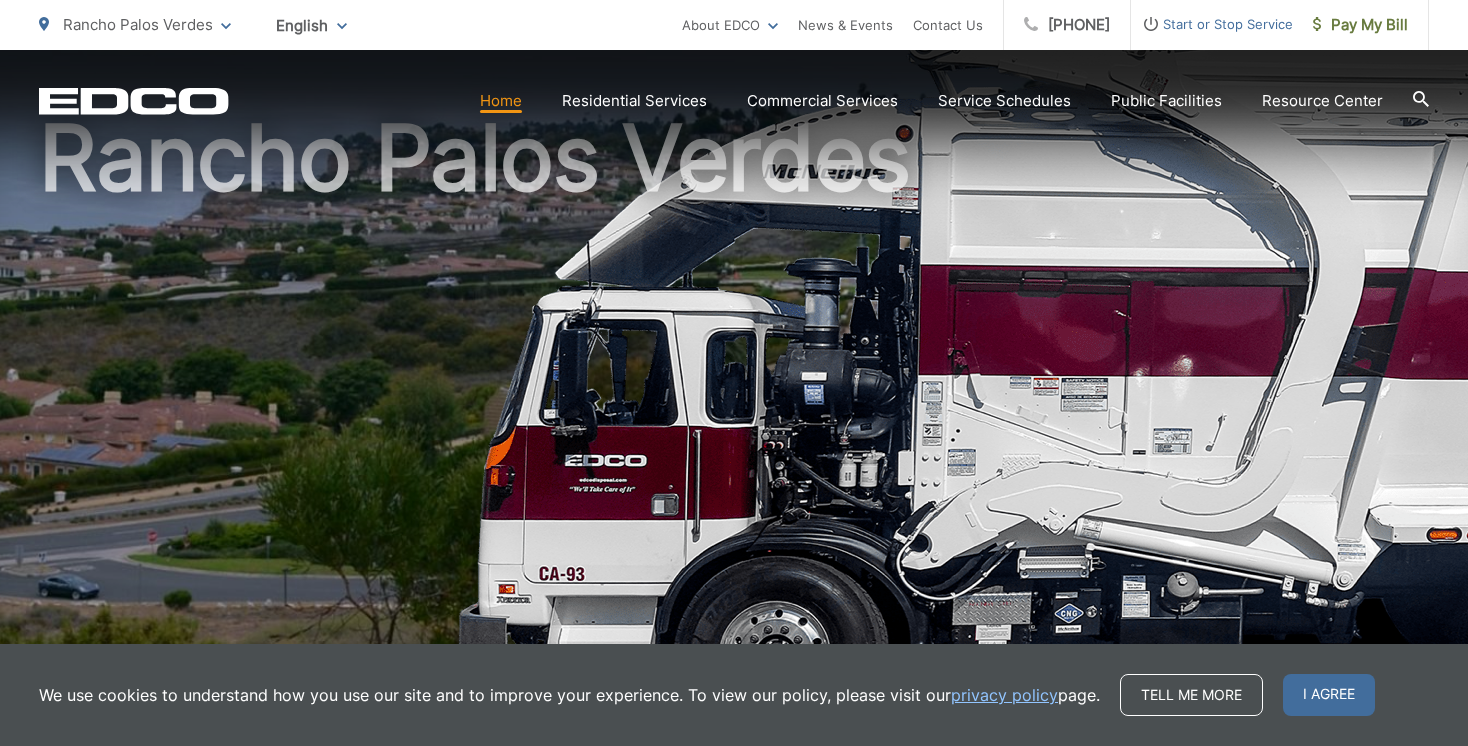 scroll, scrollTop: 0, scrollLeft: 0, axis: both 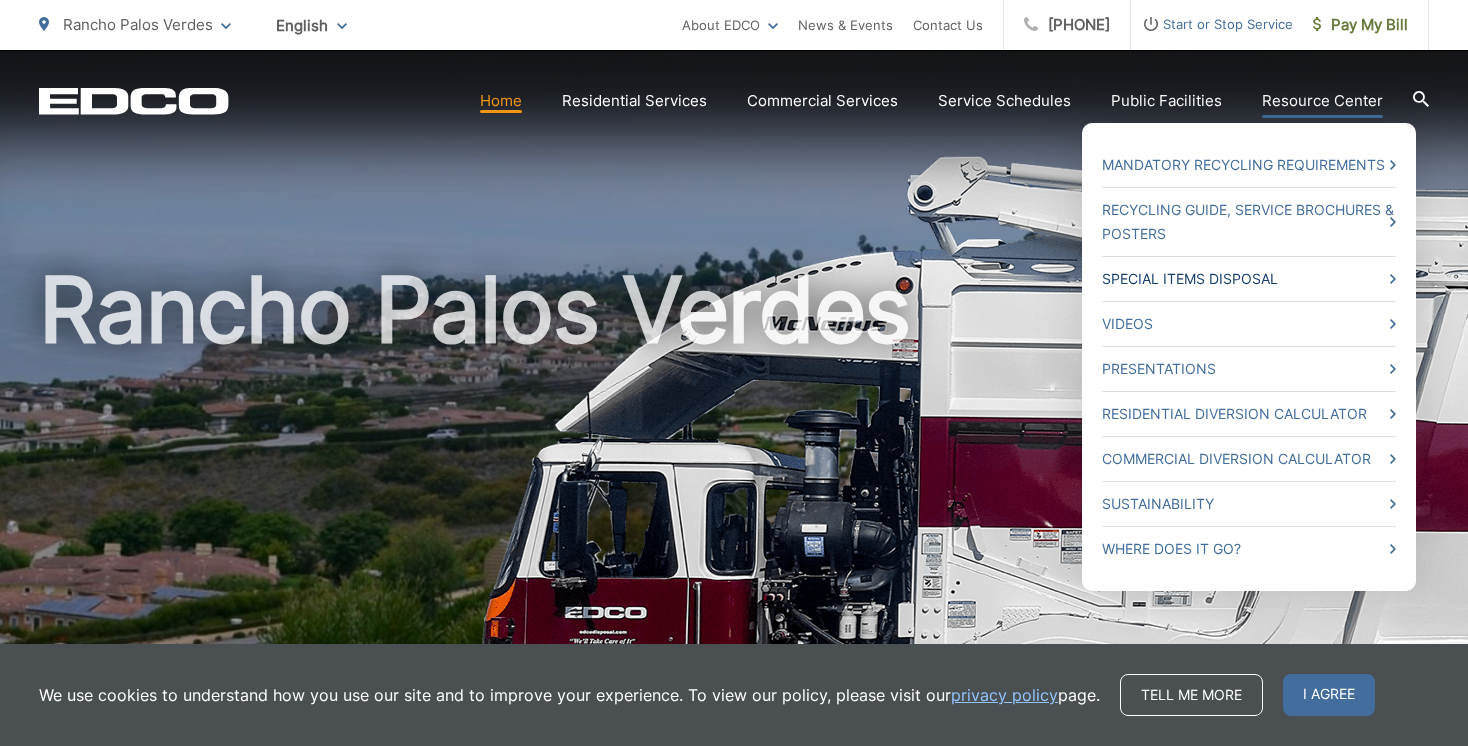 click 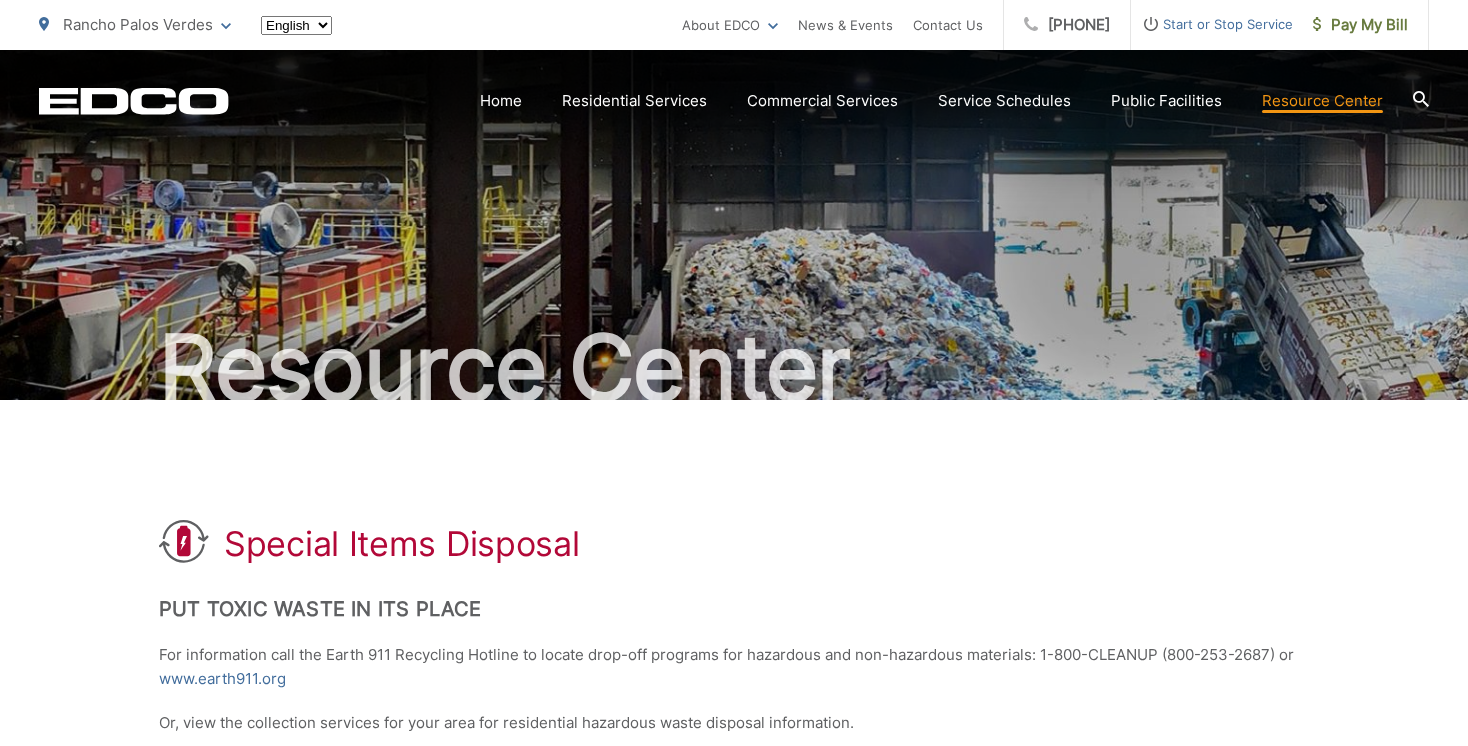 scroll, scrollTop: 0, scrollLeft: 0, axis: both 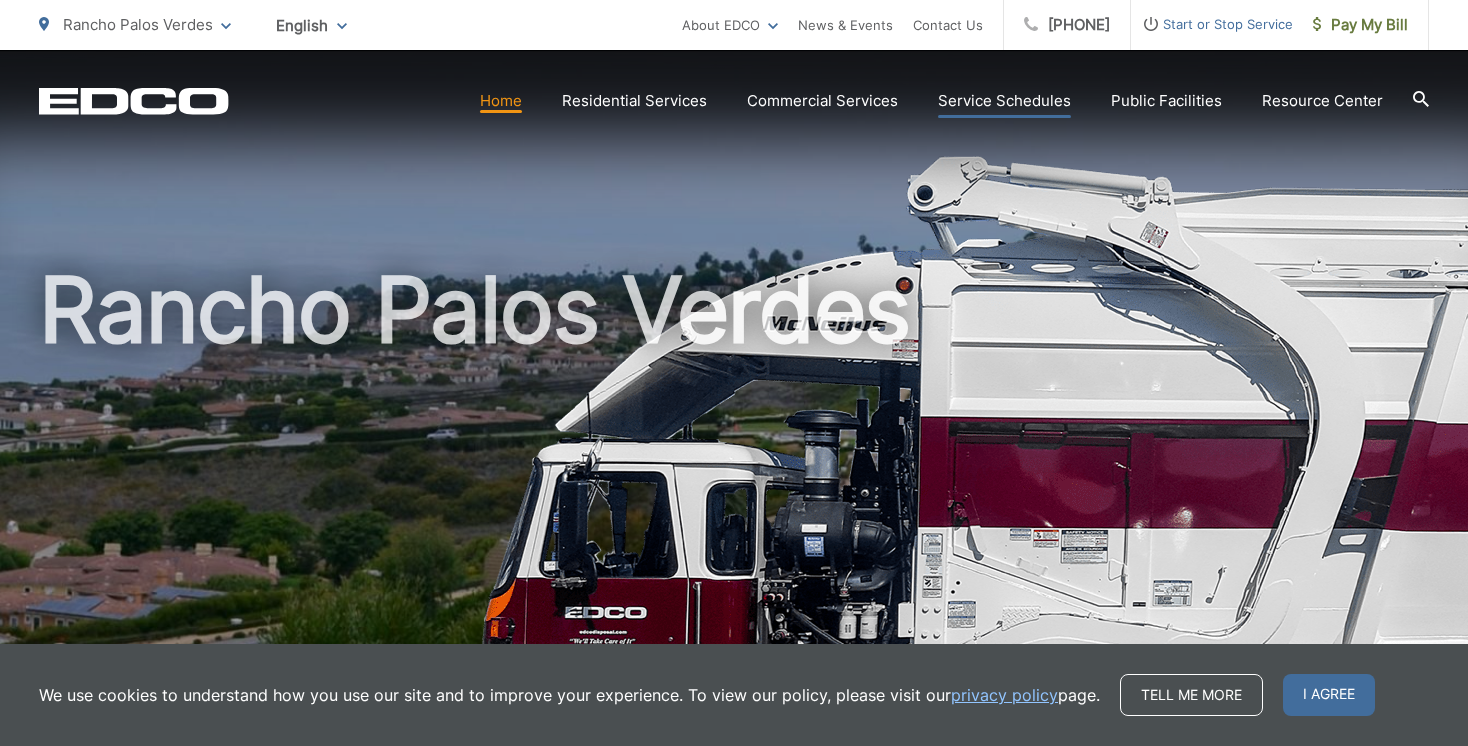 click on "Service Schedules" at bounding box center (1004, 101) 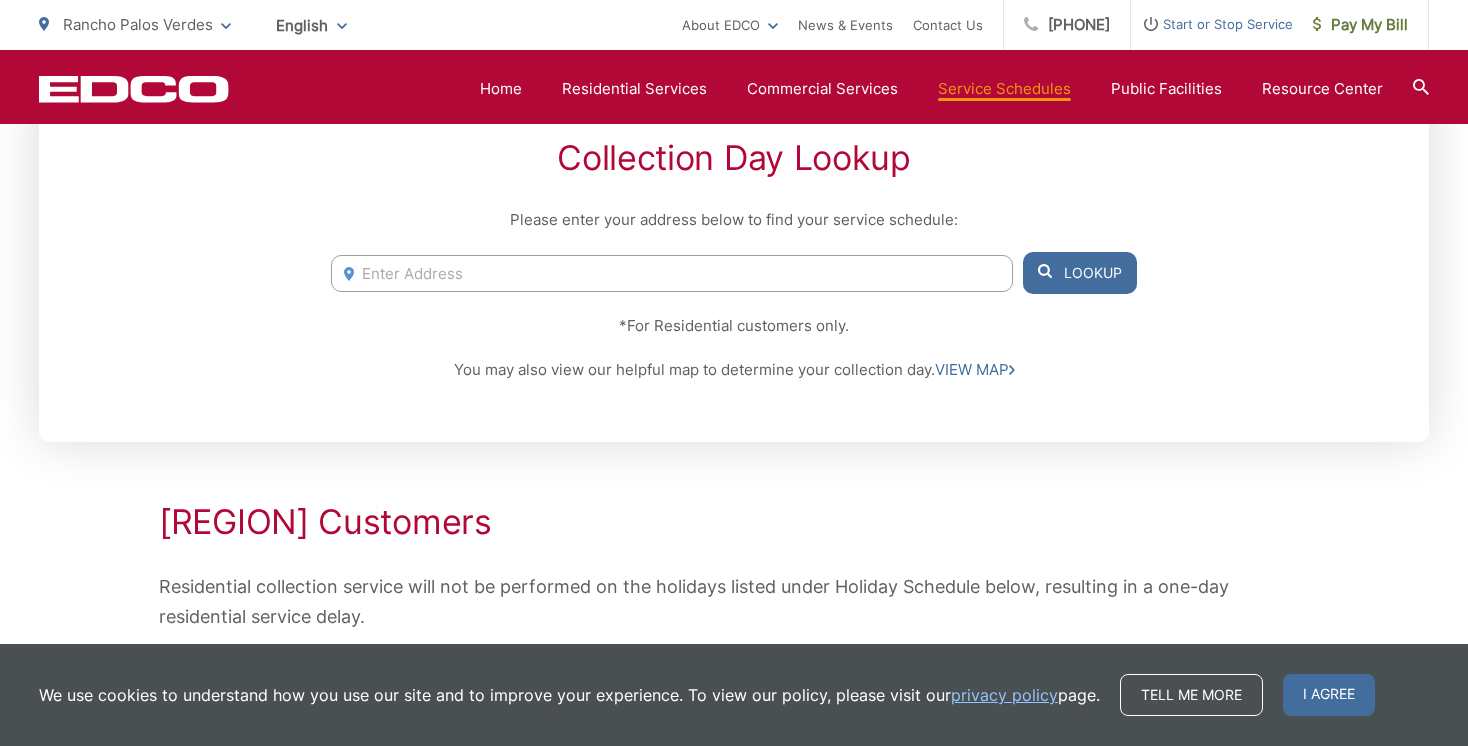 scroll, scrollTop: 0, scrollLeft: 0, axis: both 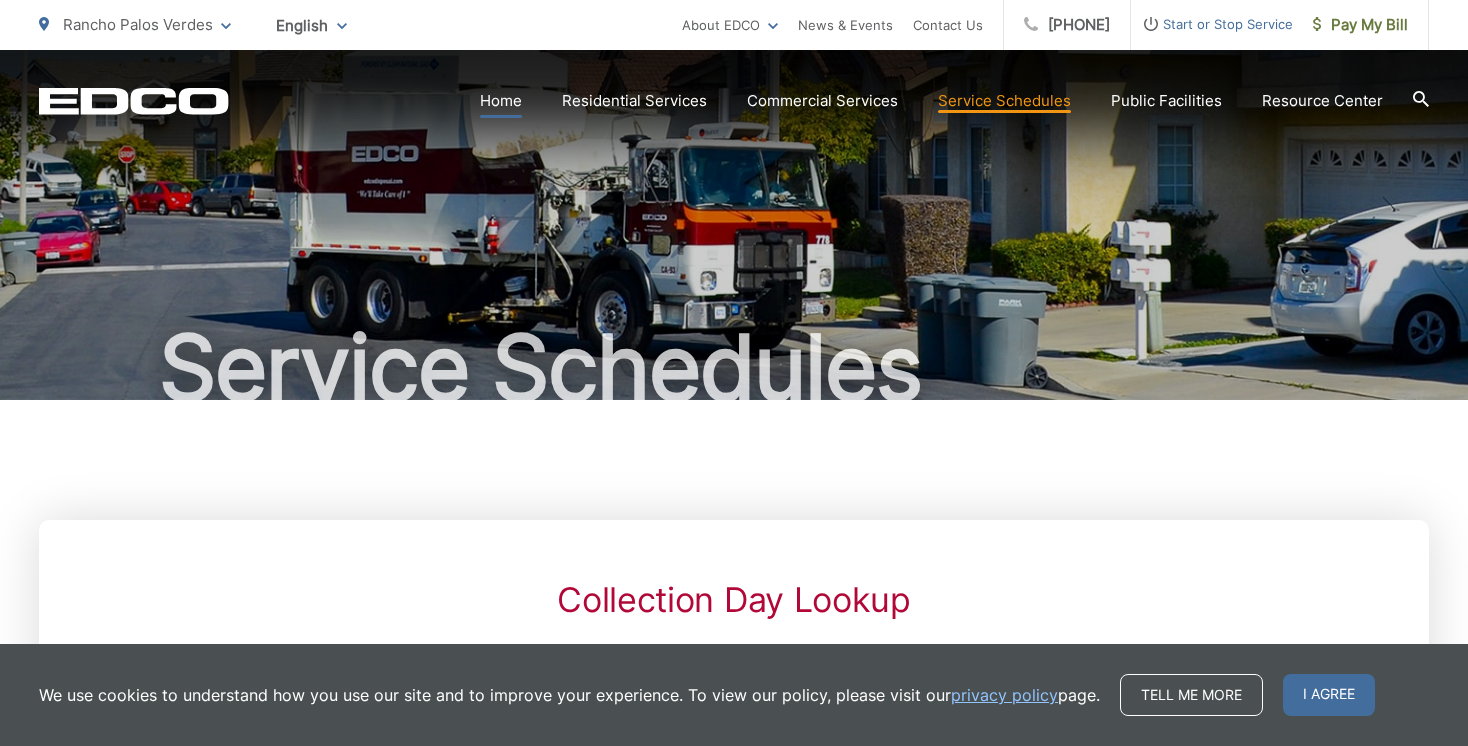 click on "Home" at bounding box center (501, 101) 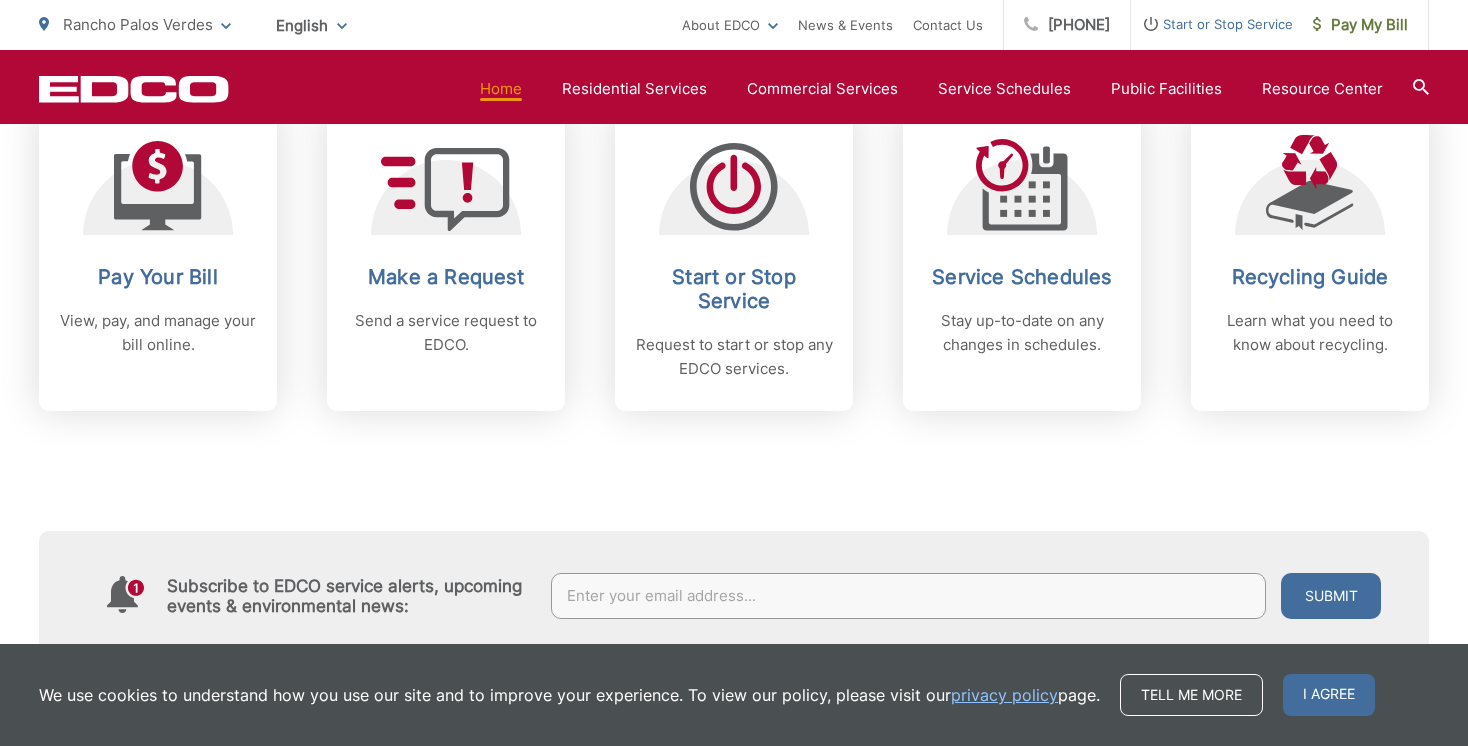 scroll, scrollTop: 864, scrollLeft: 0, axis: vertical 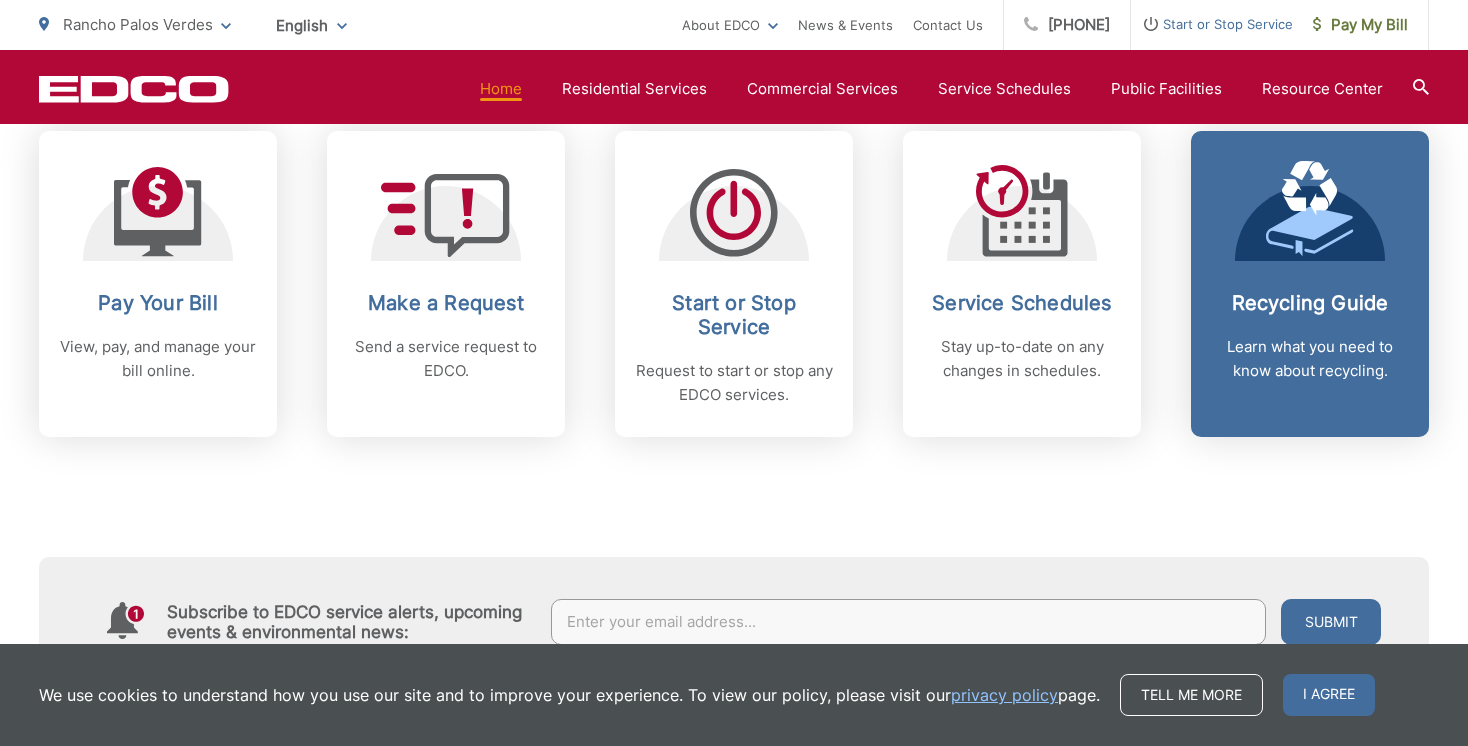 click on "Recycling Guide
Learn what you need to know about recycling." at bounding box center (1310, 337) 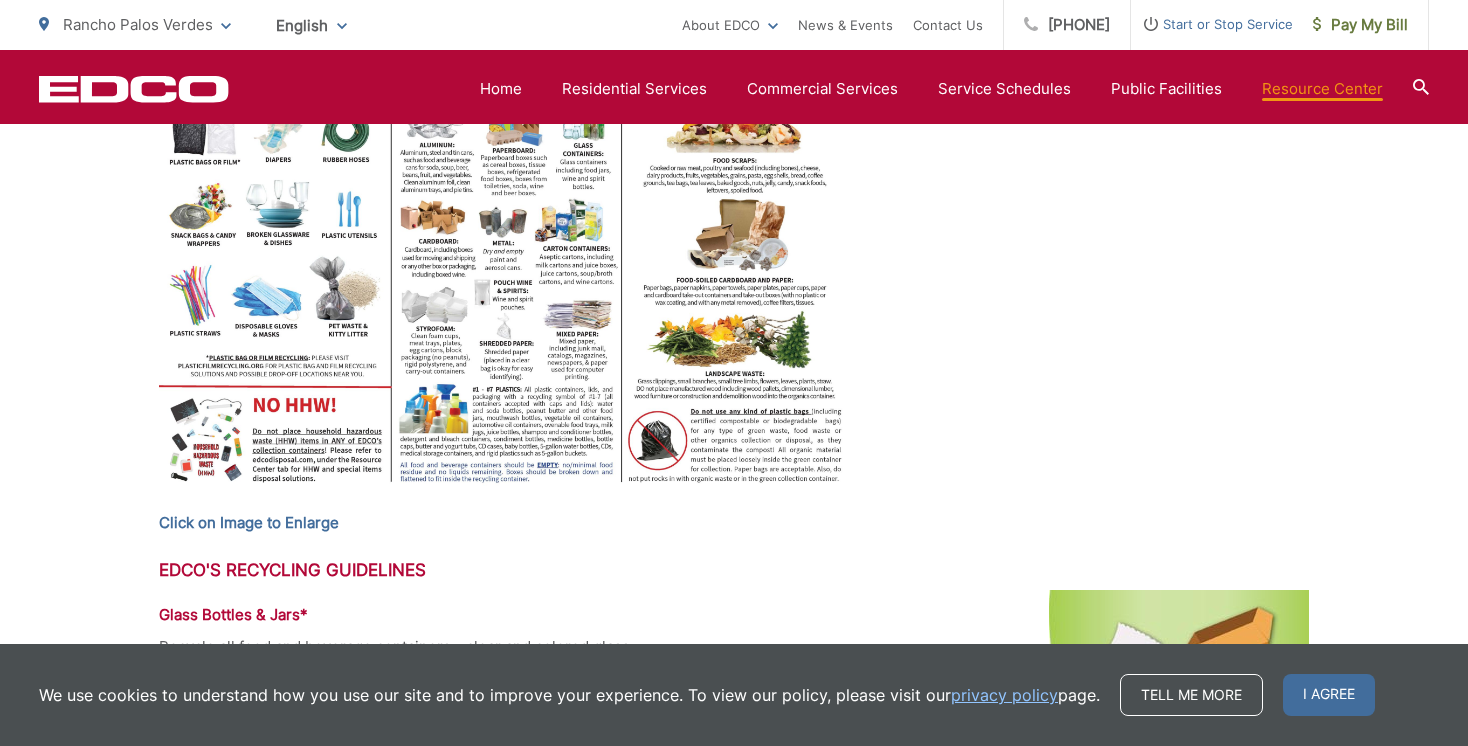 scroll, scrollTop: 1248, scrollLeft: 0, axis: vertical 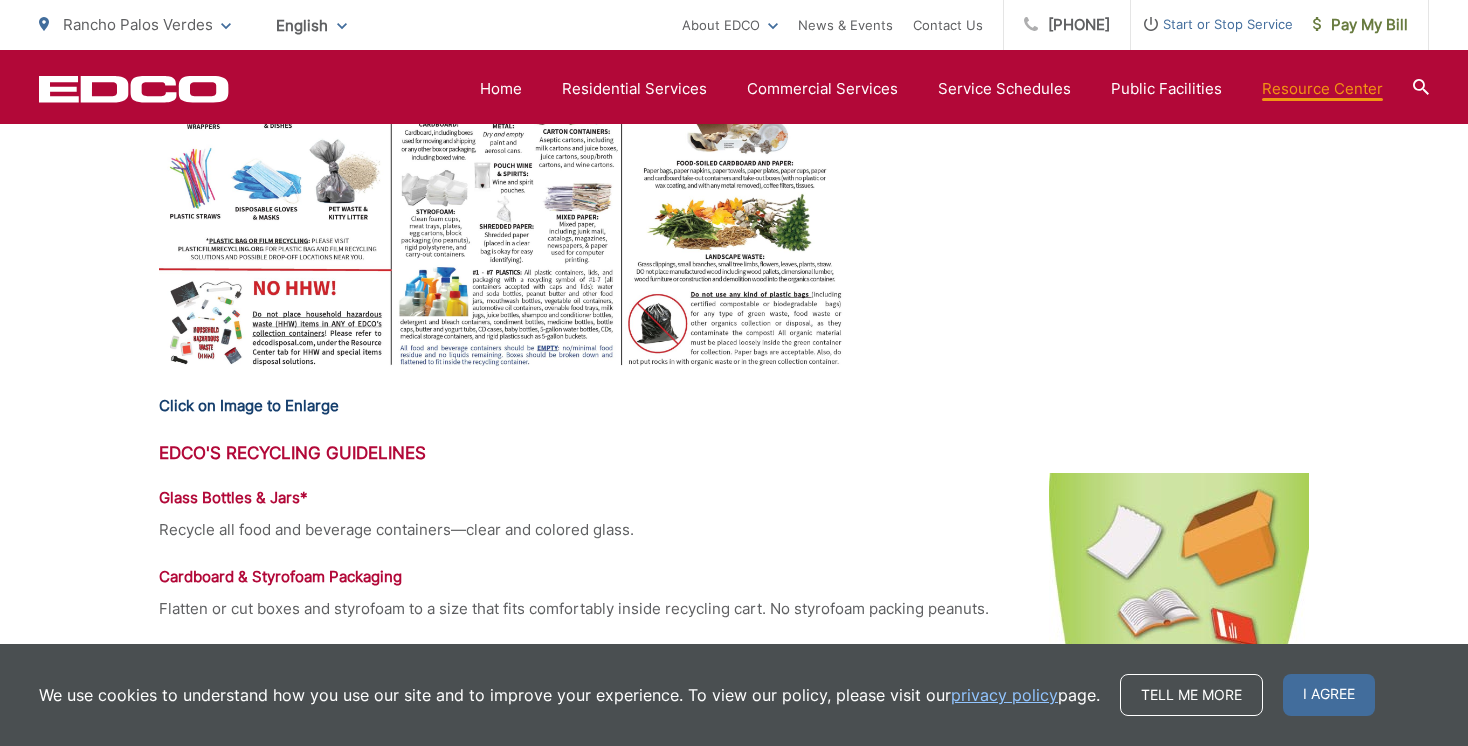 click on "Click on Image to Enlarge" at bounding box center (249, 405) 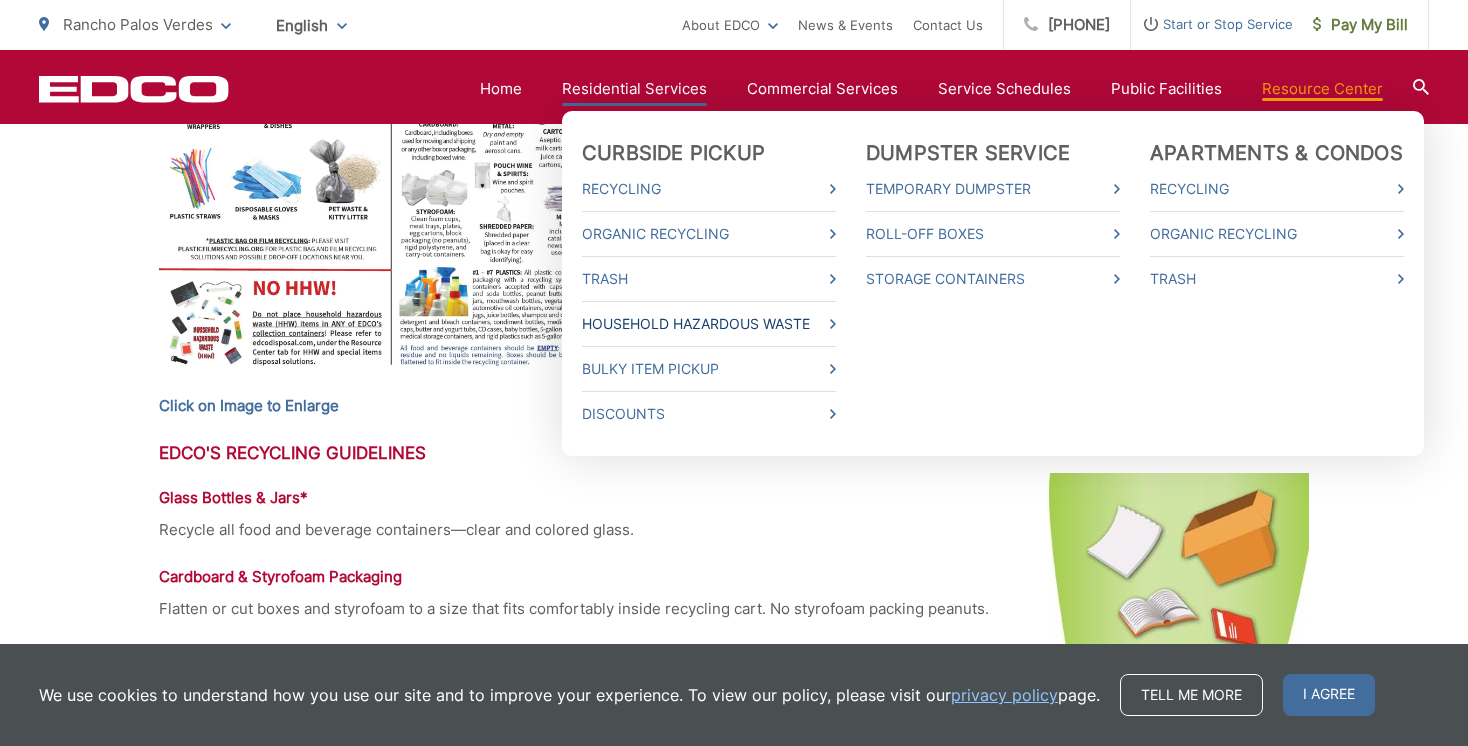 click on "Household Hazardous Waste" at bounding box center (709, 324) 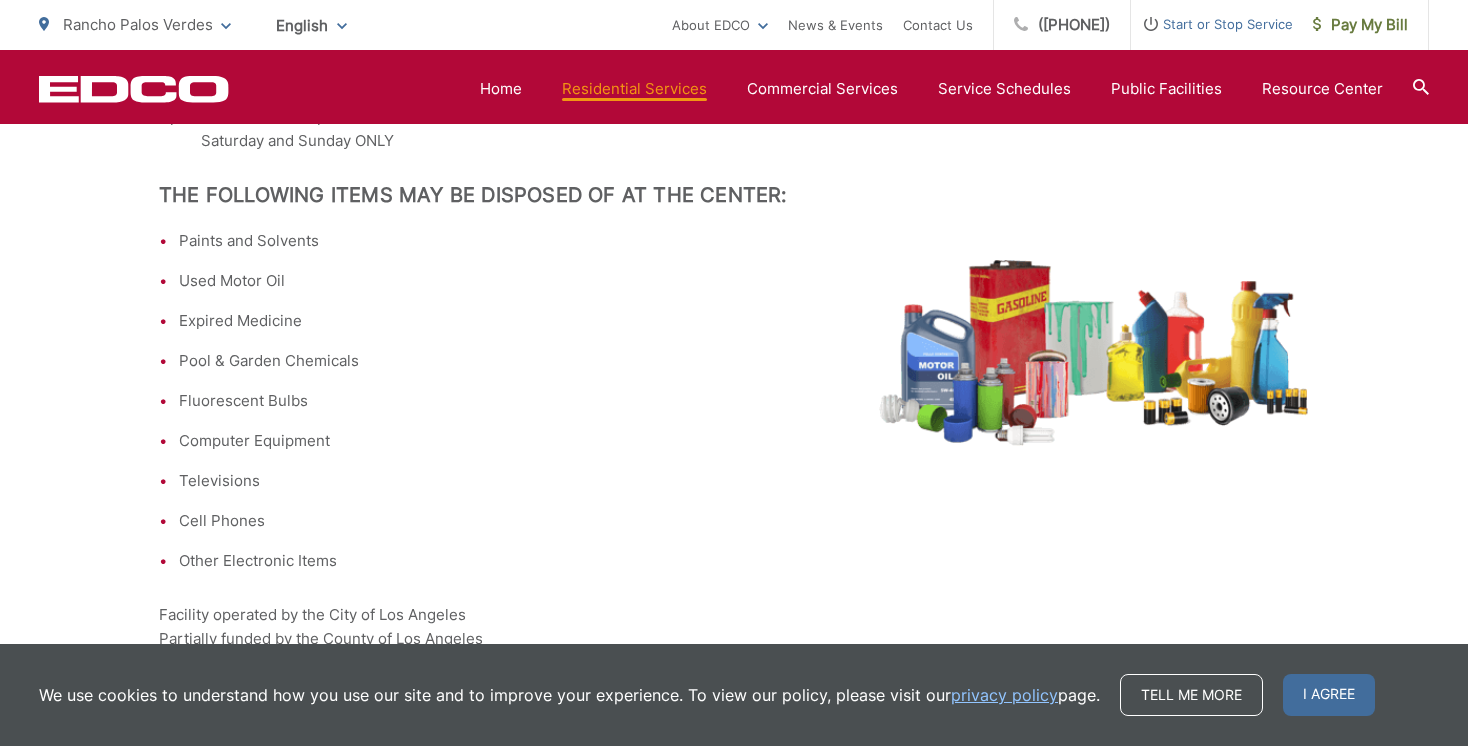 scroll, scrollTop: 693, scrollLeft: 0, axis: vertical 